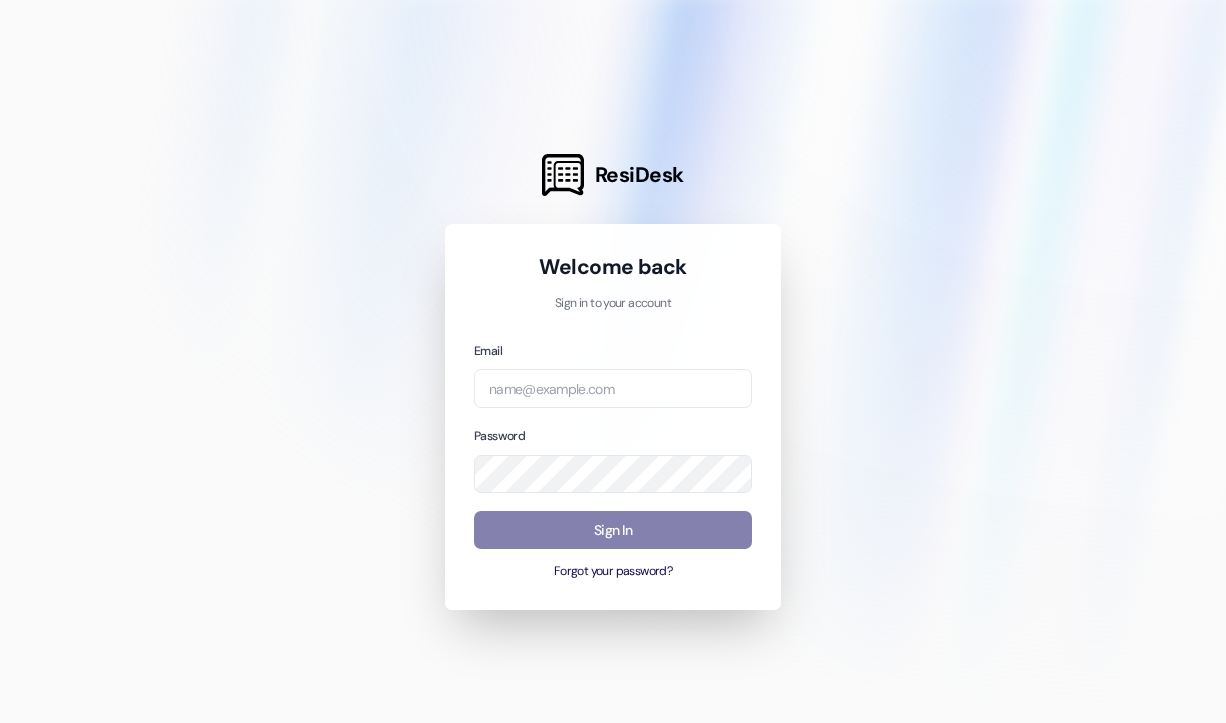 scroll, scrollTop: 0, scrollLeft: 0, axis: both 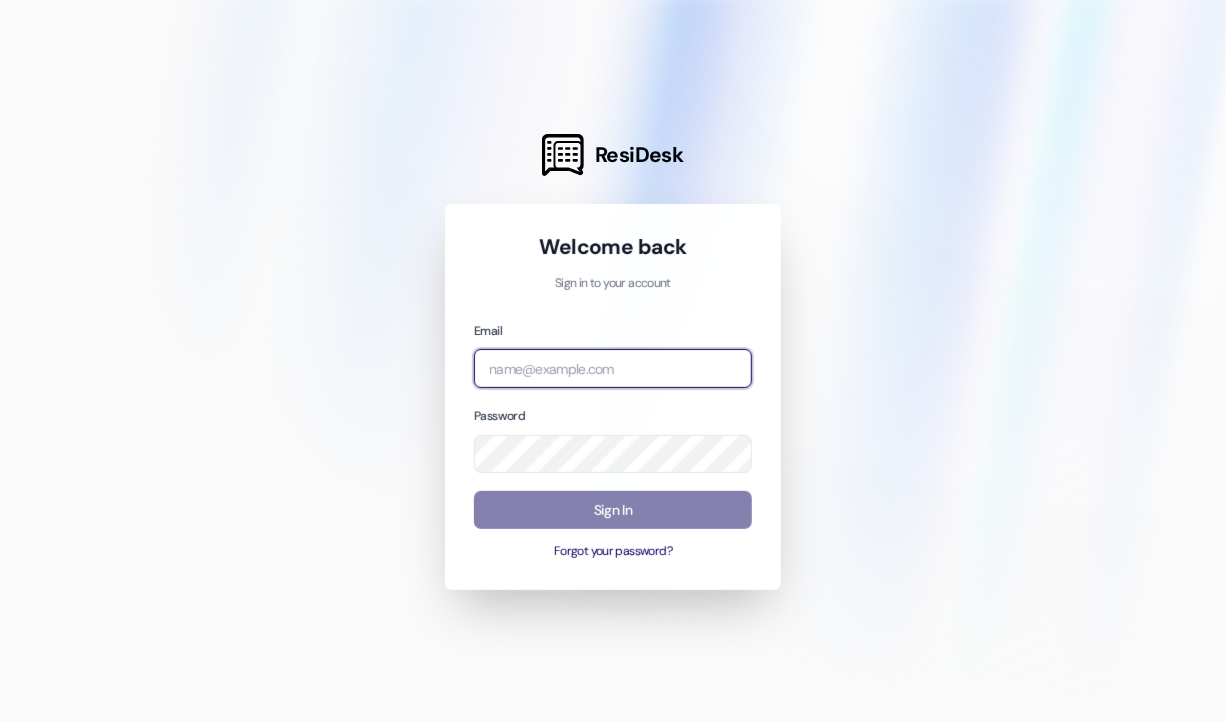 click at bounding box center (613, 368) 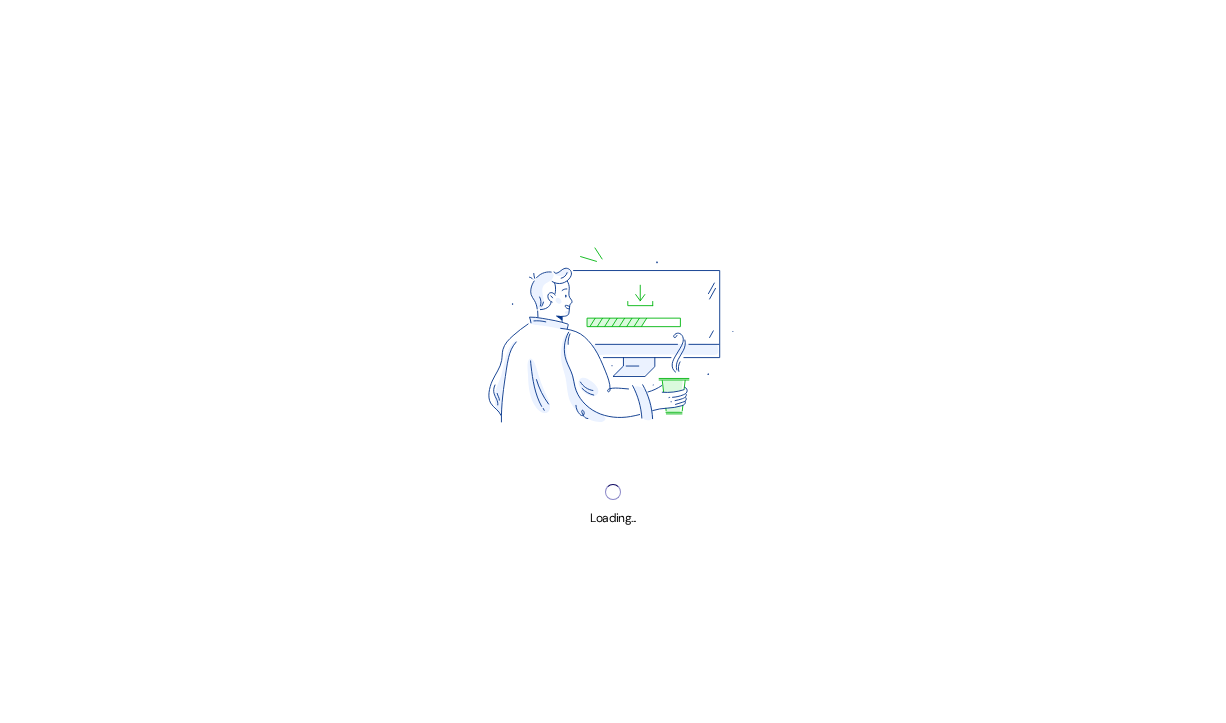 scroll, scrollTop: 0, scrollLeft: 0, axis: both 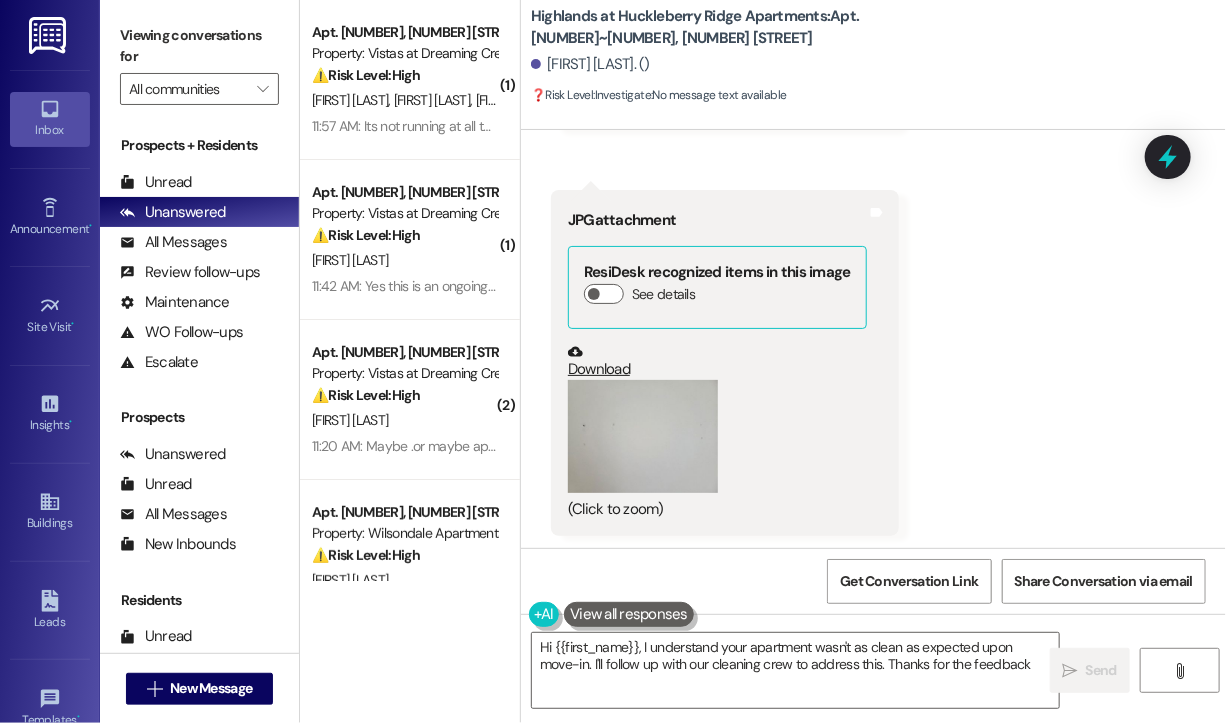 type on "Hi {{first_name}}, I understand your apartment wasn't as clean as expected upon move-in. I'll follow up with our cleaning crew to address this. Thanks for the feedback!" 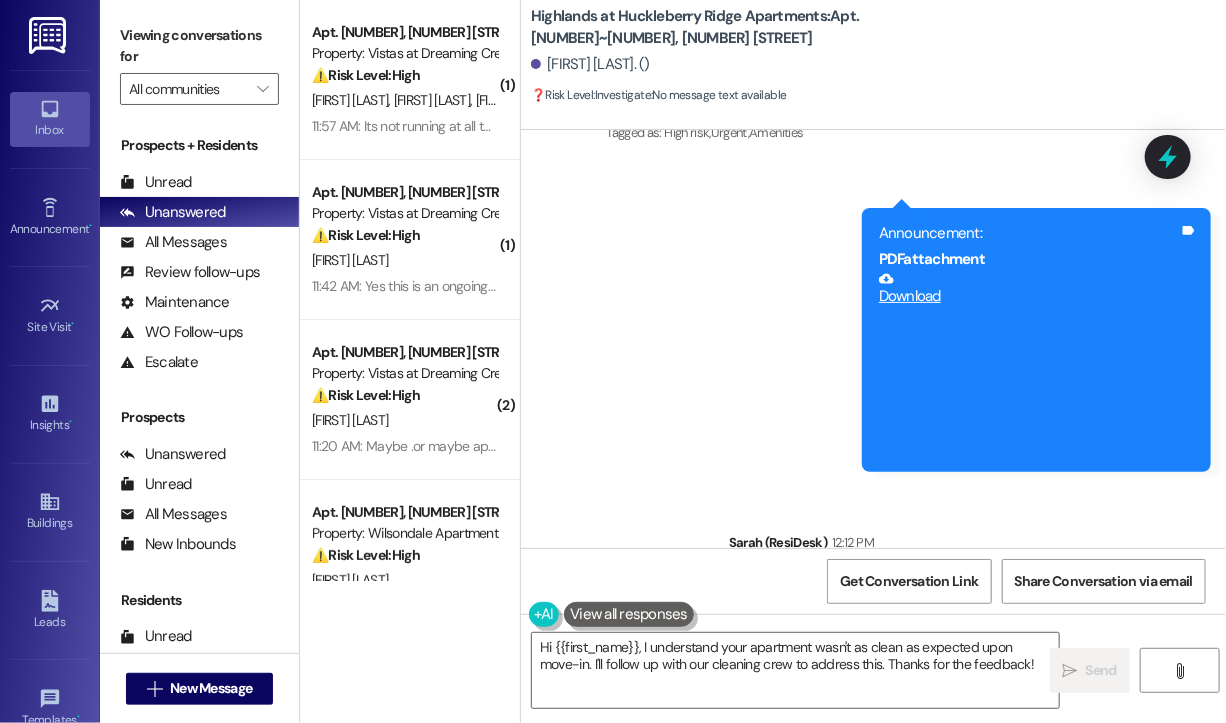 scroll, scrollTop: 2349, scrollLeft: 0, axis: vertical 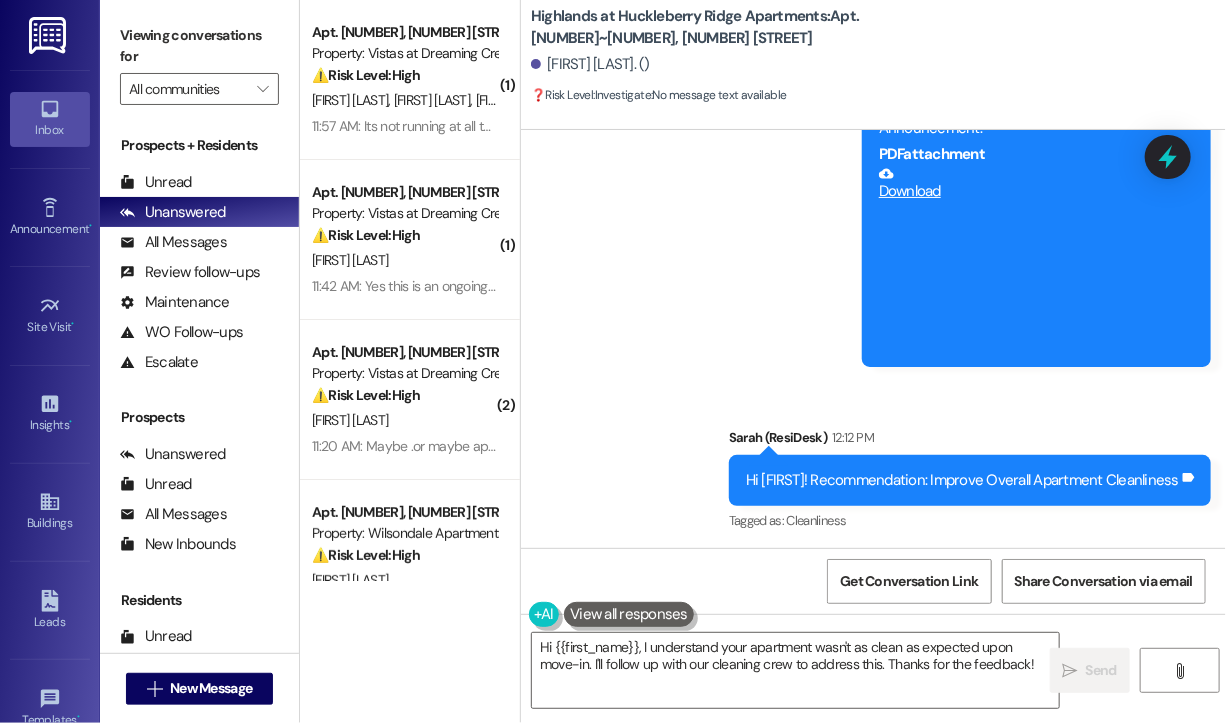 click on "Announcement, sent via SMS [FIRST]   (ResiDesk) Yesterday at 1:02 PM Hi [FIRST]!
We are excited to announce an upcoming Blood Drive hosted by the Red Cross on September 3rd at The Highlands Clubhouse. This is a wonderful opportunity to make a meaningful impact in our community.
For more details, please refer to the attached flyer.
Thank you for your support! Tags and notes Tagged as:   High risk ,  Click to highlight conversations about High risk Urgent ,  Click to highlight conversations about Urgent Amenities Click to highlight conversations about Amenities Announcement, sent via SMS 1:03 PM [FIRST]   (ResiDesk) Yesterday at 1:03 PM Announcement:
PDF  attachment   Download   Tags and notes Sent via SMS [FIRST]   (ResiDesk) 12:12 PM Hi [FIRST]! Recommendation: Improve Overall Apartment Cleanliness Tags and notes Tagged as:   Cleanliness Click to highlight conversations about Cleanliness" at bounding box center (873, 166) 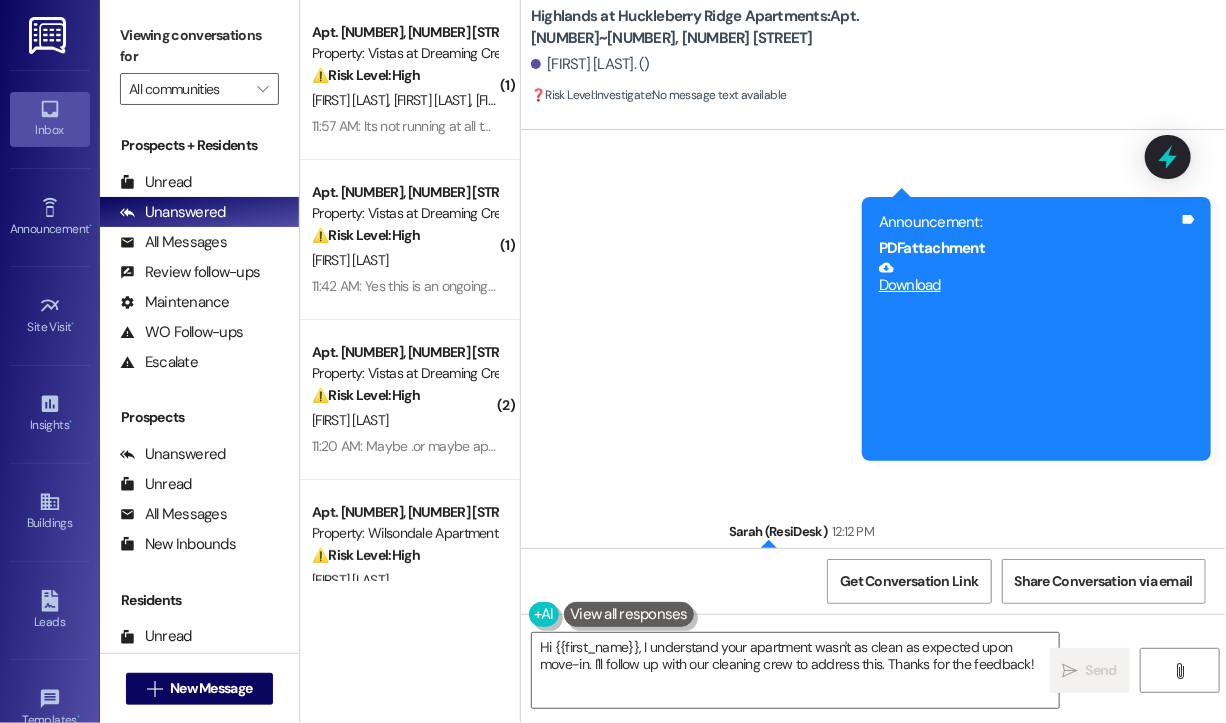 scroll, scrollTop: 2349, scrollLeft: 0, axis: vertical 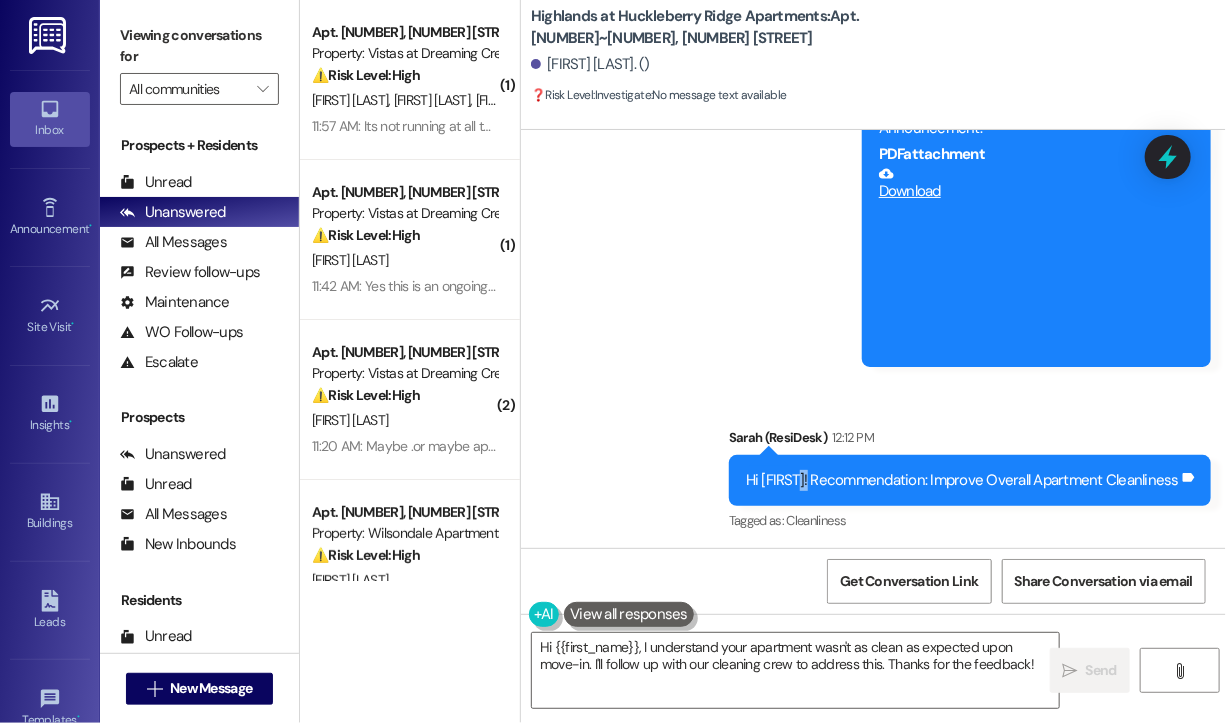 drag, startPoint x: 812, startPoint y: 479, endPoint x: 829, endPoint y: 475, distance: 17.464249 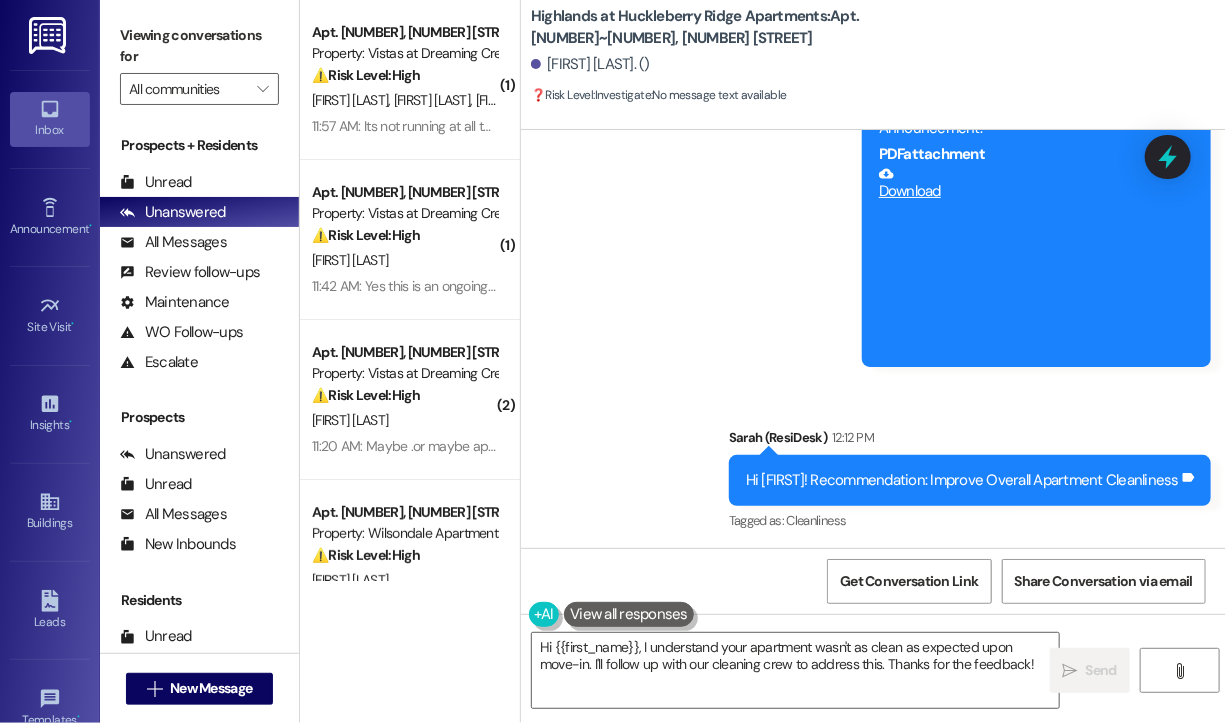 click on "Announcement, sent via SMS Sarah   (ResiDesk) Yesterday at 1:02 PM Hi Sara!
We are excited to announce an upcoming Blood Drive hosted by the Red Cross on September 3rd at The Highlands Clubhouse. This is a wonderful opportunity to make a meaningful impact in our community.
For more details, please refer to the attached flyer.
Thank you for your support! Tags and notes Tagged as:   High risk ,  Click to highlight conversations about High risk Urgent ,  Click to highlight conversations about Urgent Amenities Click to highlight conversations about Amenities Announcement, sent via SMS 1:03 PM Sarah   (ResiDesk) Yesterday at 1:03 PM Announcement:
PDF  attachment   Download   Tags and notes Sent via SMS Sarah   (ResiDesk) 12:12 PM Hi Sara! Recommendation: Improve Overall Apartment Cleanliness Tags and notes Tagged as:   Cleanliness Click to highlight conversations about Cleanliness" at bounding box center [873, 166] 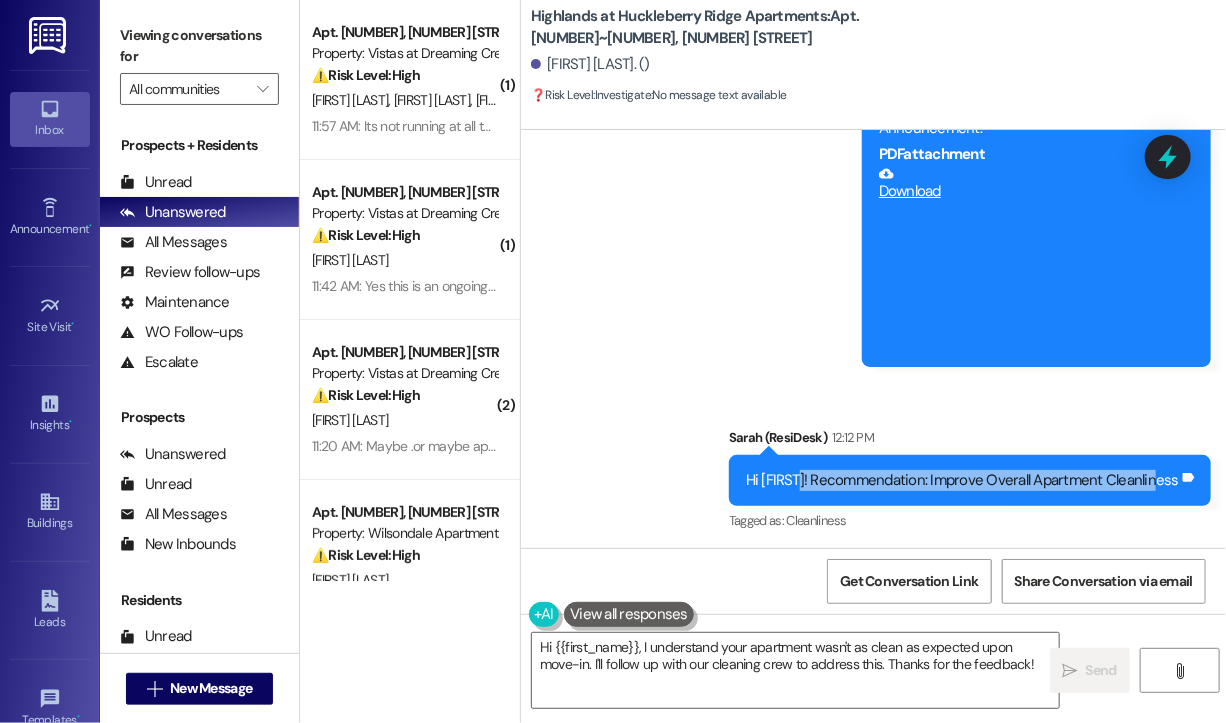 drag, startPoint x: 816, startPoint y: 483, endPoint x: 1173, endPoint y: 492, distance: 357.11343 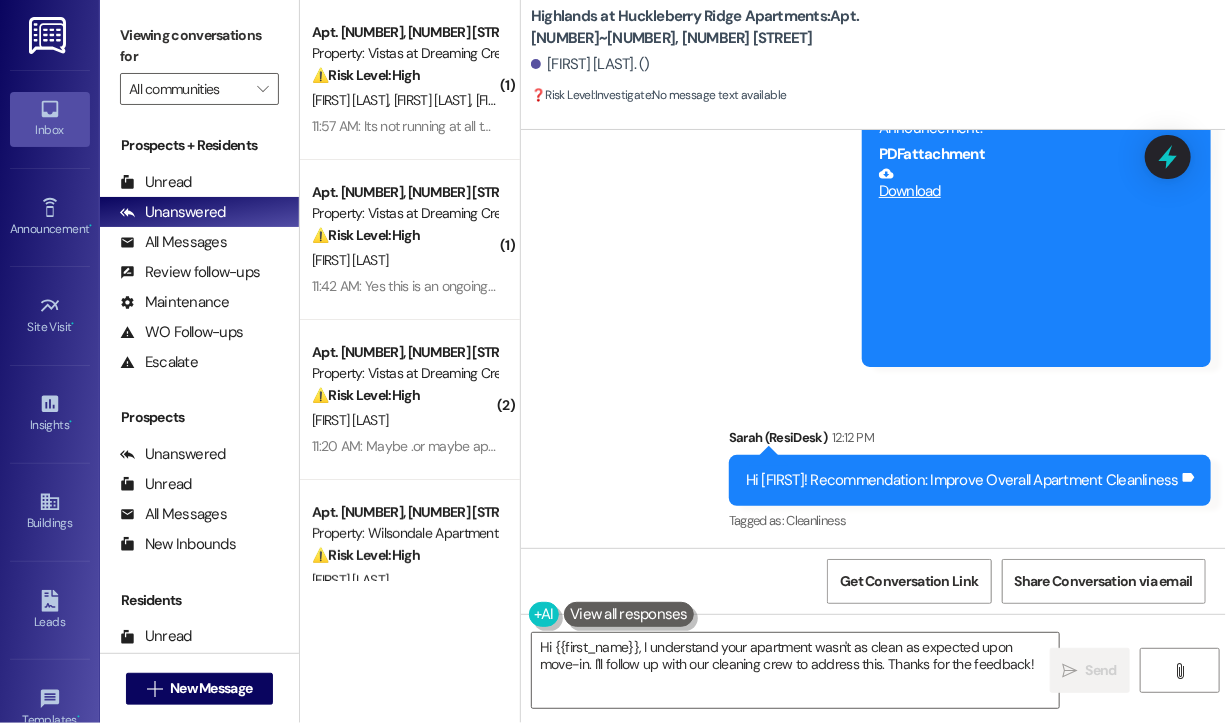 click on "Announcement, sent via SMS Sarah   (ResiDesk) Yesterday at 1:02 PM Hi Sara!
We are excited to announce an upcoming Blood Drive hosted by the Red Cross on September 3rd at The Highlands Clubhouse. This is a wonderful opportunity to make a meaningful impact in our community.
For more details, please refer to the attached flyer.
Thank you for your support! Tags and notes Tagged as:   High risk ,  Click to highlight conversations about High risk Urgent ,  Click to highlight conversations about Urgent Amenities Click to highlight conversations about Amenities Announcement, sent via SMS 1:03 PM Sarah   (ResiDesk) Yesterday at 1:03 PM Announcement:
PDF  attachment   Download   Tags and notes Sent via SMS Sarah   (ResiDesk) 12:12 PM Hi Sara! Recommendation: Improve Overall Apartment Cleanliness Tags and notes Tagged as:   Cleanliness Click to highlight conversations about Cleanliness" at bounding box center [873, 166] 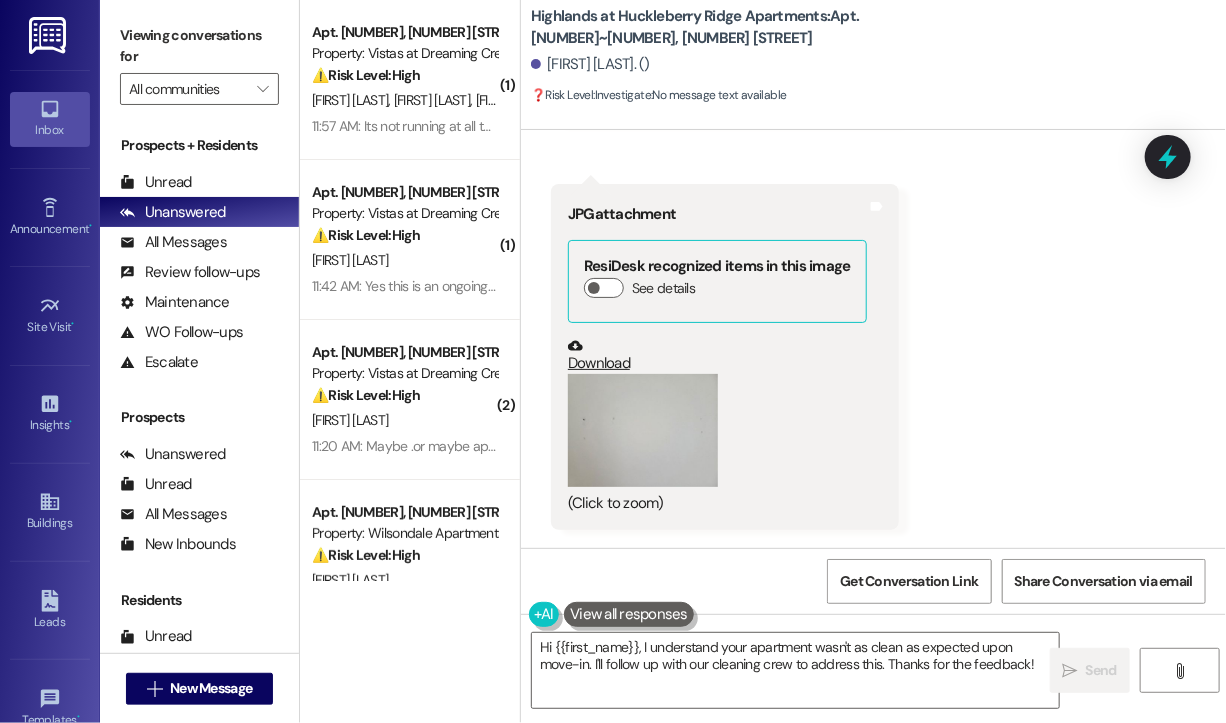 scroll, scrollTop: 1580, scrollLeft: 0, axis: vertical 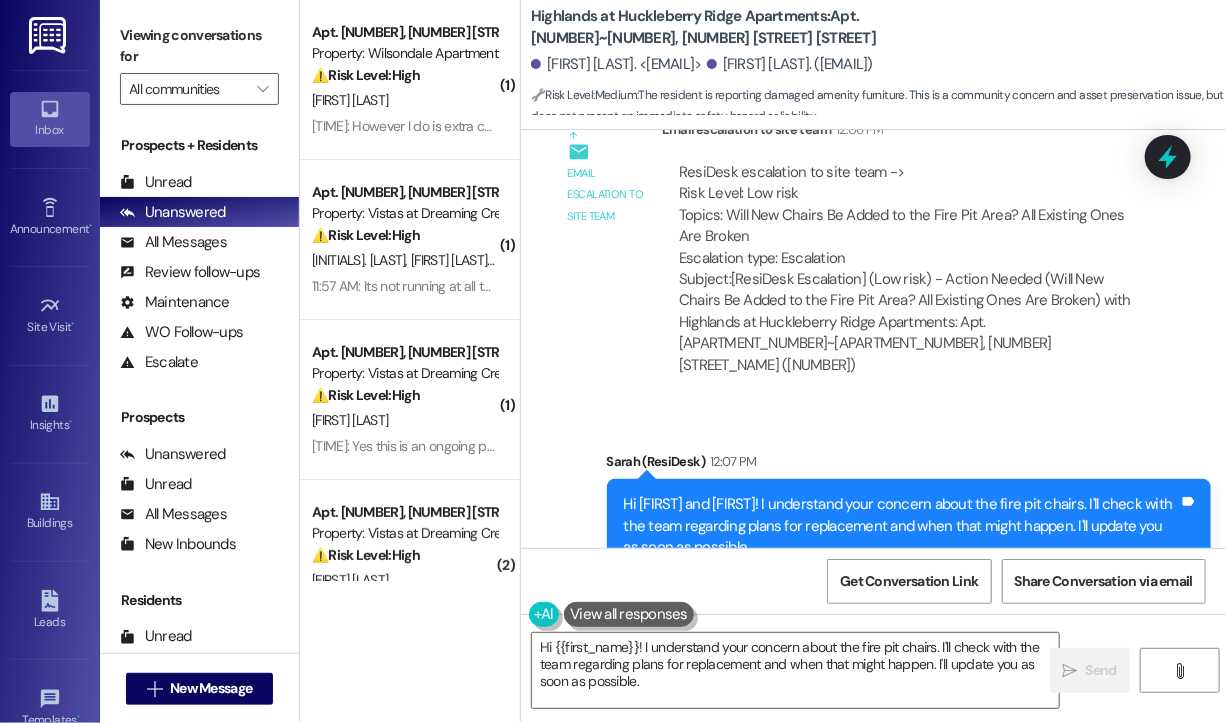click on "Lease started [DATE] at [TIME] Survey, sent via SMS Residesk Automated Survey [DATE] at [TIME] Hi [FIRST] and [FIRST], I'm on the new offsite Resident Support Team for Highlands at Huckleberry Ridge Apartments! My job is to work with your on-site management team to improve your experience at the property. Text us here at any time for assistance or questions. We will also reach out periodically for feedback. (Standard text messaging rates may apply) (You can always reply STOP to opt out of future messages) Tags and notes Tagged as:   Property launch Click to highlight conversations about Property launch Announcement, sent via SMS [FIRST]   (ResiDesk) [DATE] at [TIME] Hi [FIRST] and [FIRST]!
As a precaution, pink tags were placed on vehicles without parking passes stating, “Please pick up parking passes as towing starts March 10th.” These tags were printed prior to the decision to move enforcement to April 1st, which may have caused some confusion among residents.
Thank you! Tagged as:" at bounding box center (873, 339) 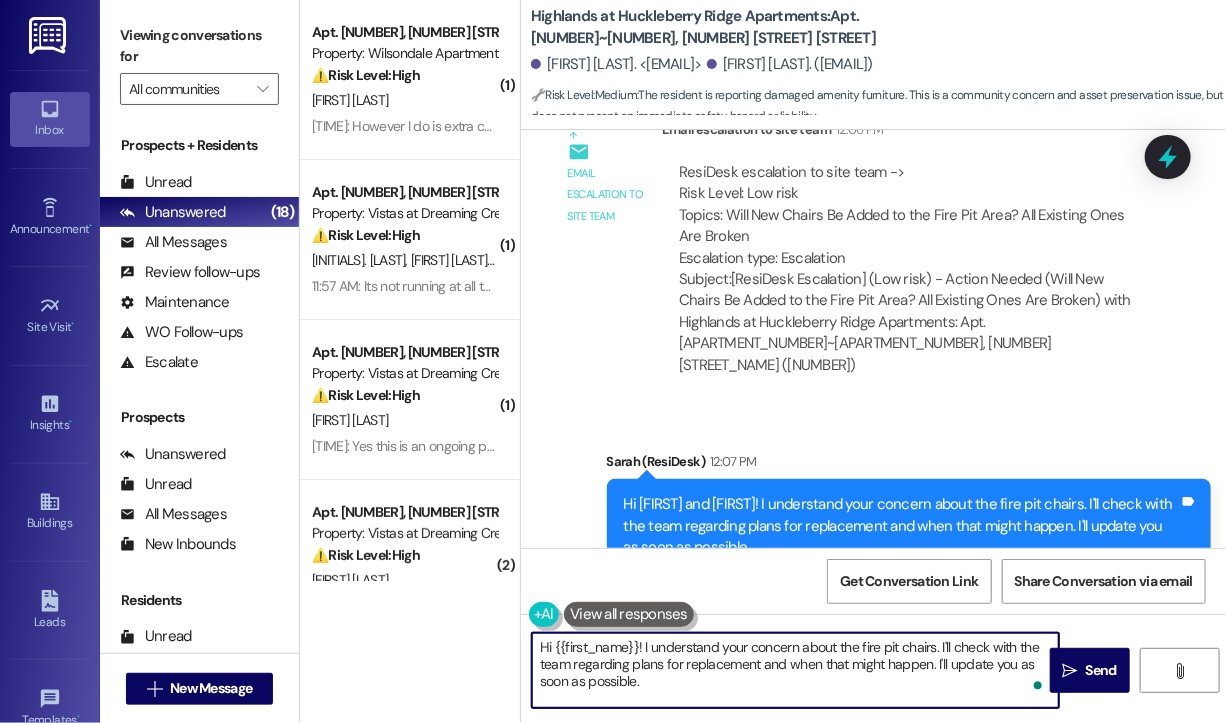 drag, startPoint x: 679, startPoint y: 678, endPoint x: 641, endPoint y: 645, distance: 50.32892 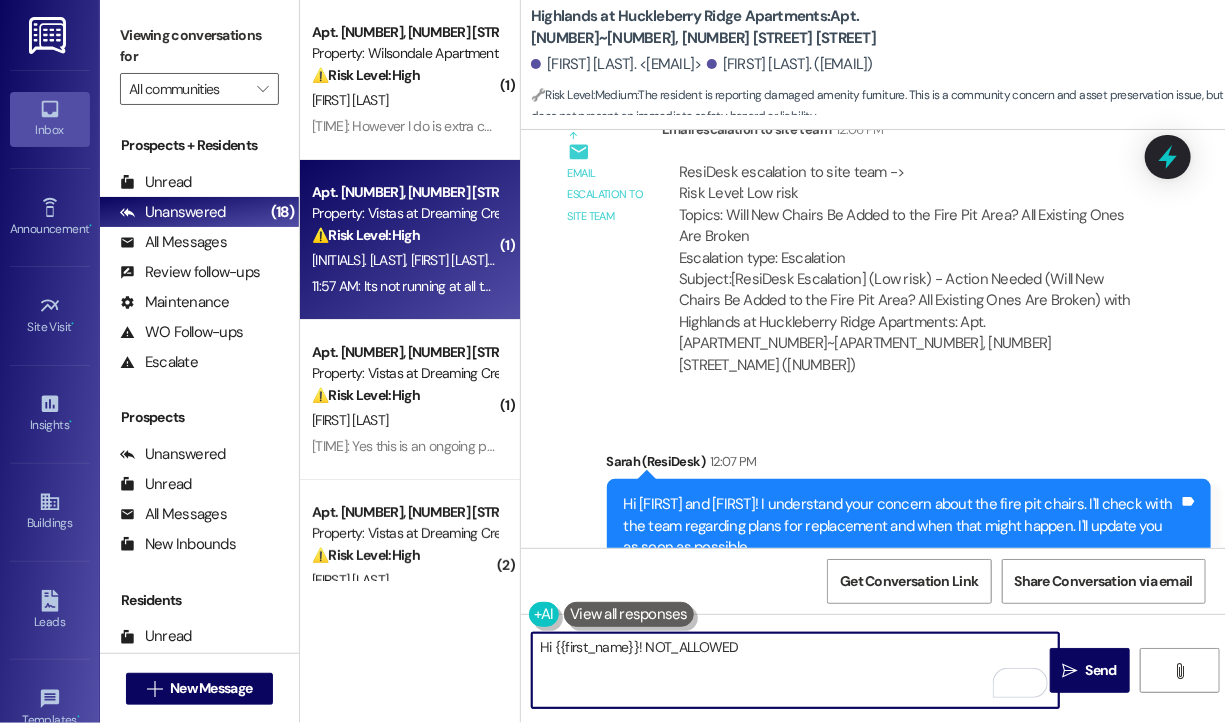 type on "Hi {{first_name}}! NOT_ALLOWED" 